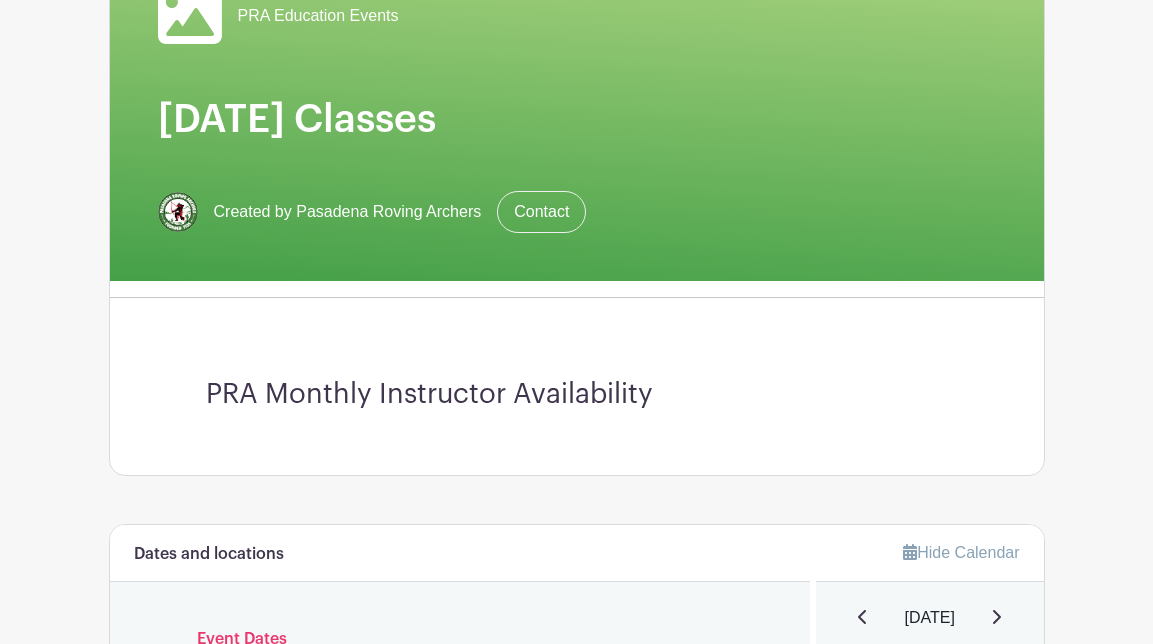 scroll, scrollTop: 215, scrollLeft: 0, axis: vertical 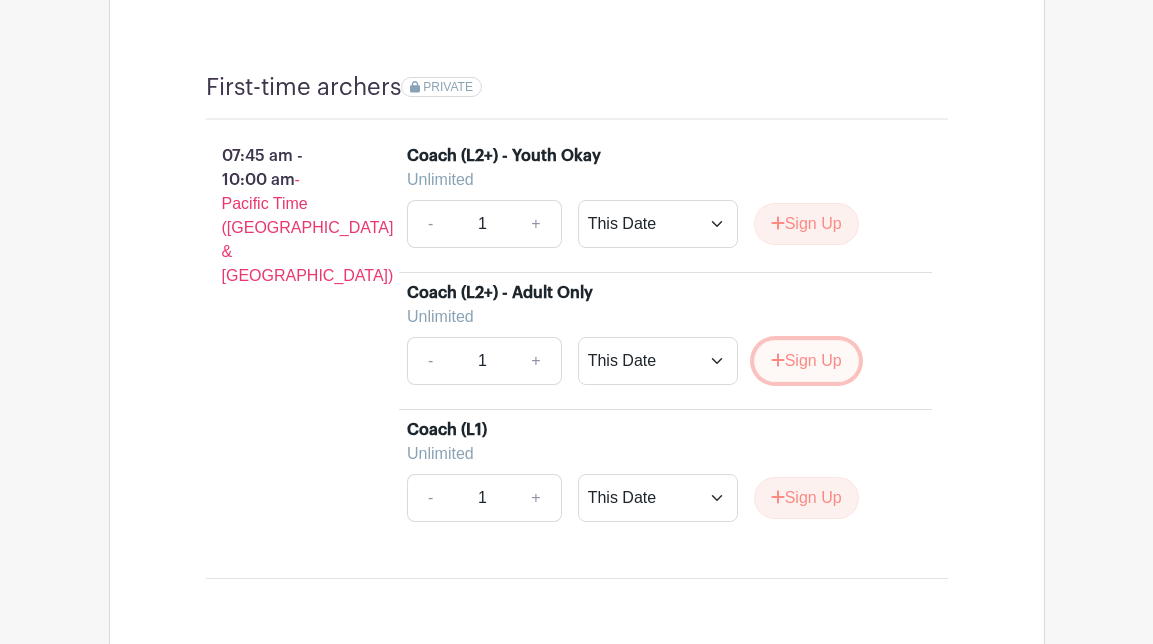 click on "Sign Up" at bounding box center (806, 361) 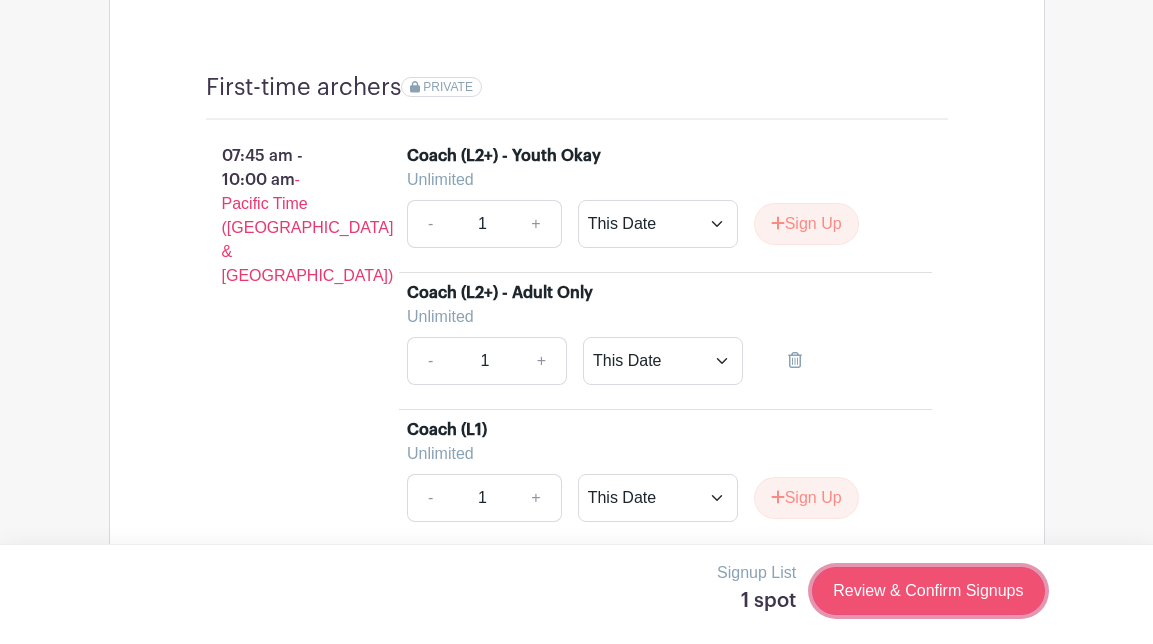 click on "Review & Confirm Signups" at bounding box center [928, 591] 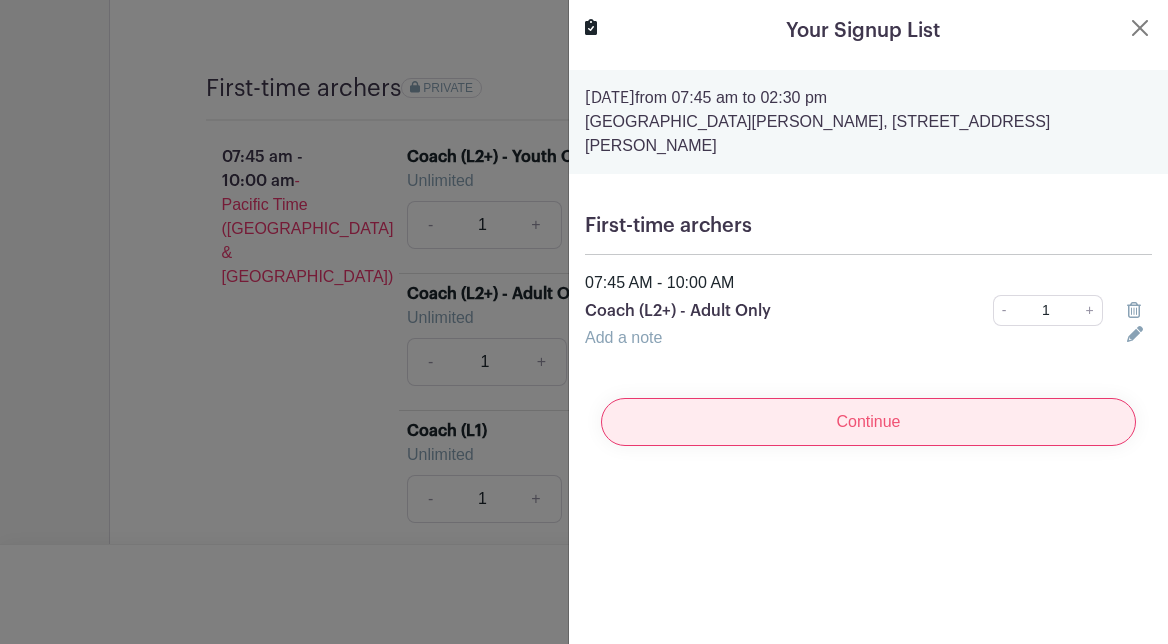 click on "Continue" at bounding box center (868, 422) 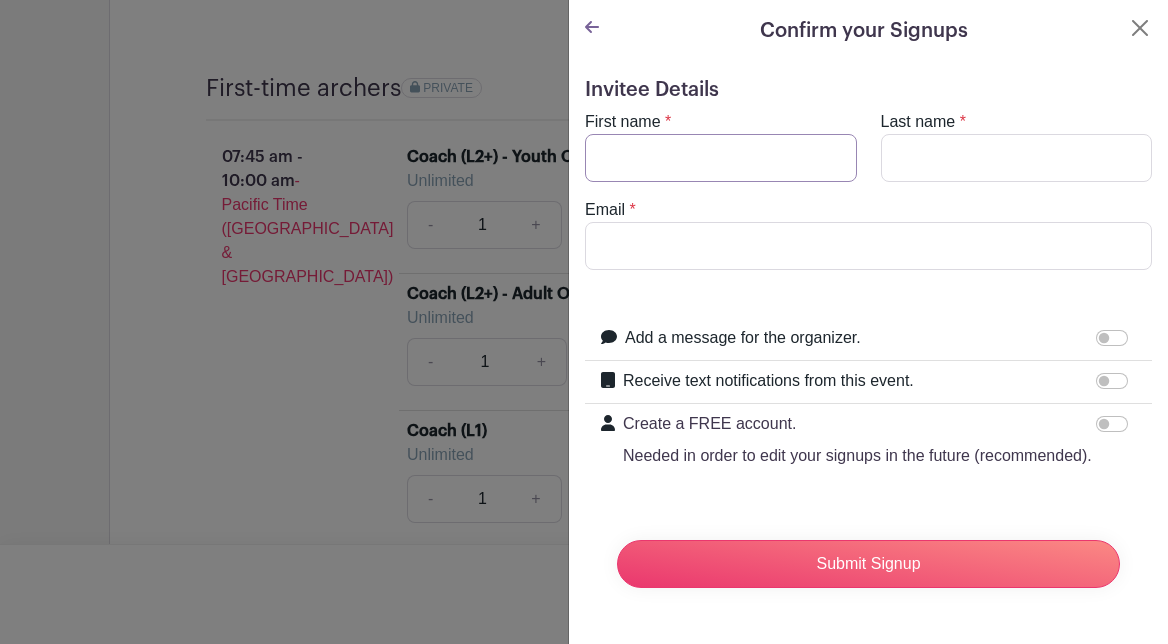 click on "First name" at bounding box center (721, 158) 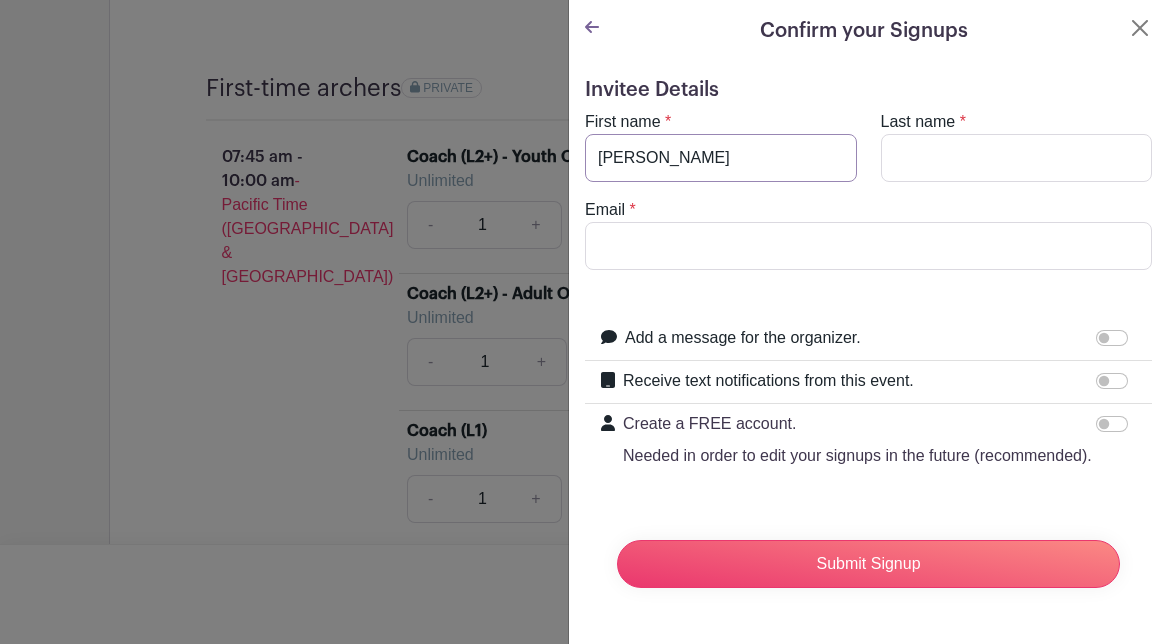 type on "[PERSON_NAME]" 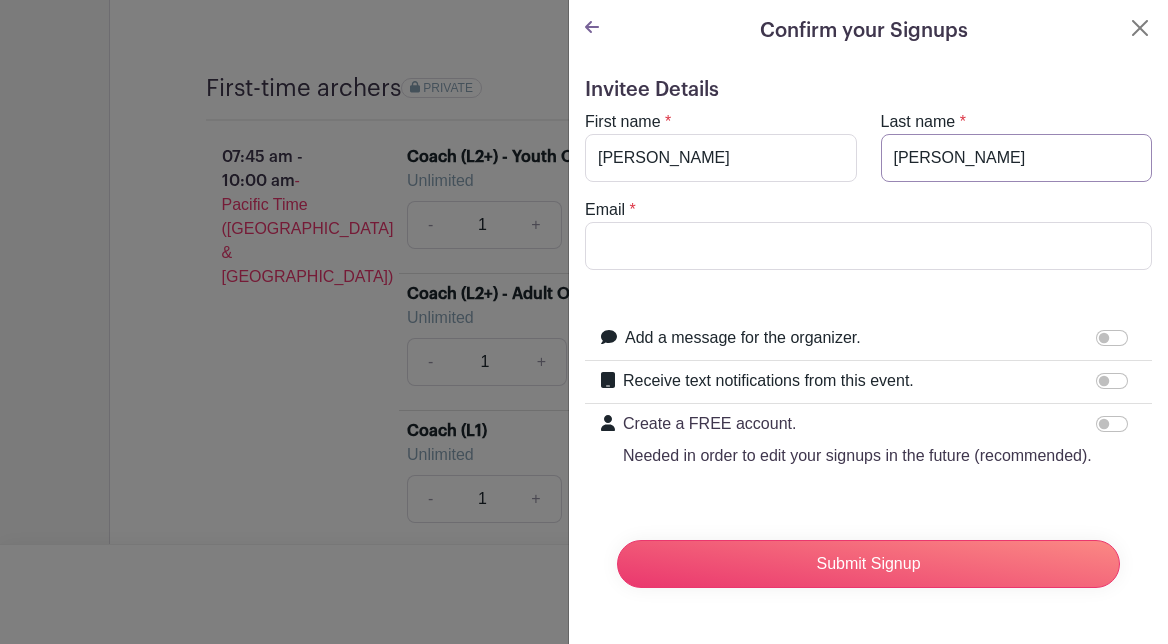 type on "[PERSON_NAME]" 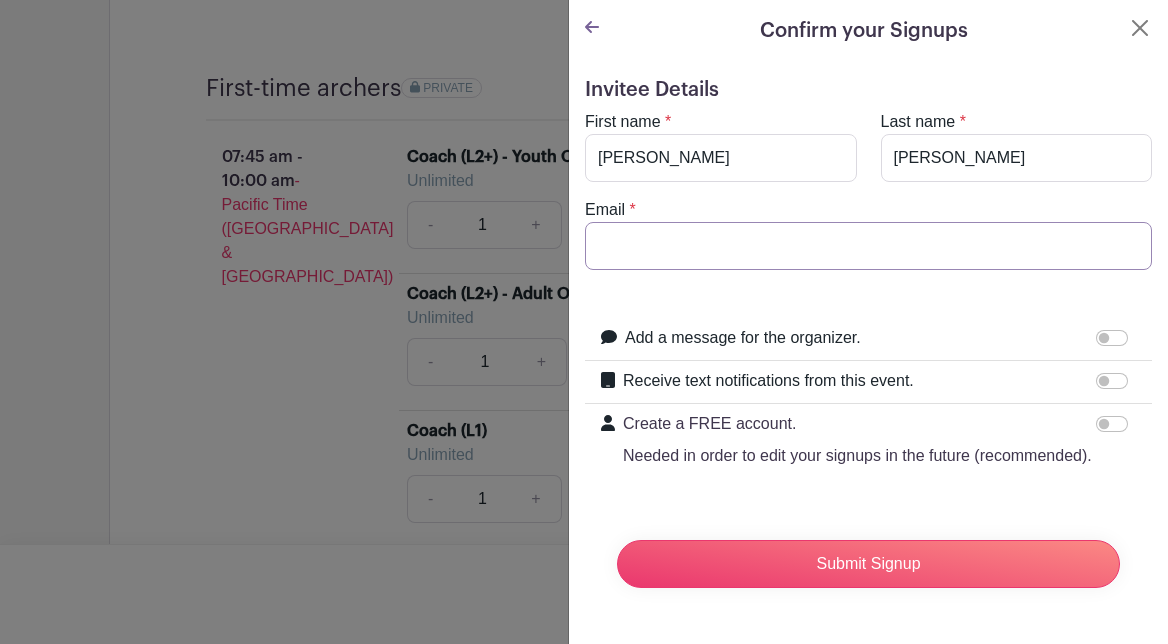 click on "Email" at bounding box center [868, 246] 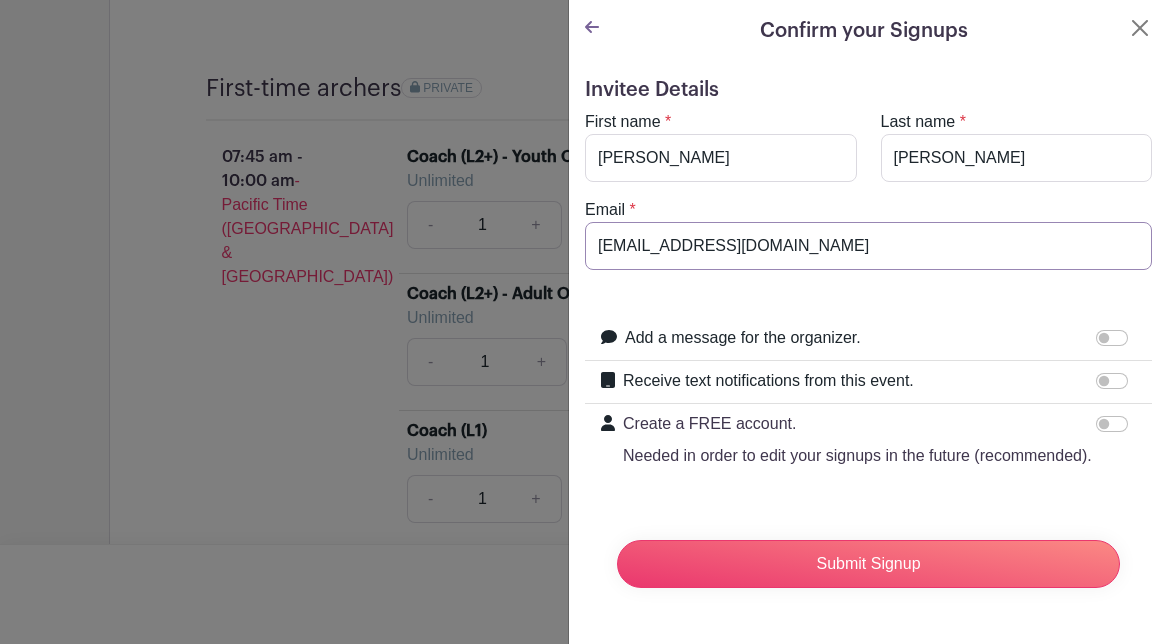 type on "[EMAIL_ADDRESS][DOMAIN_NAME]" 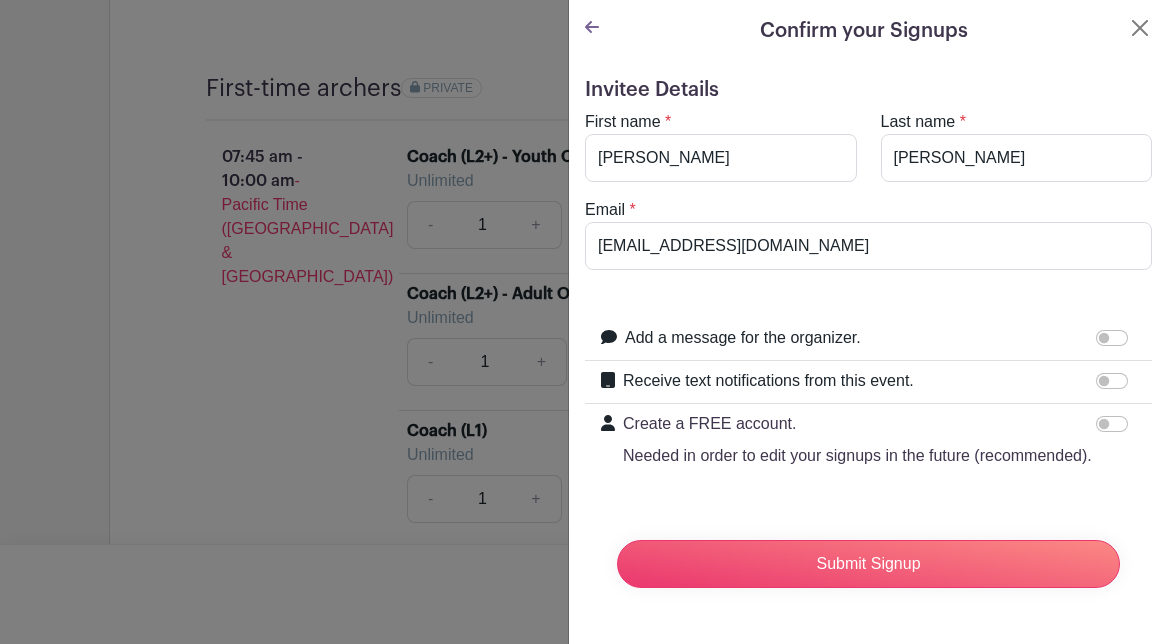 click on "Add a message for the organizer." at bounding box center [880, 339] 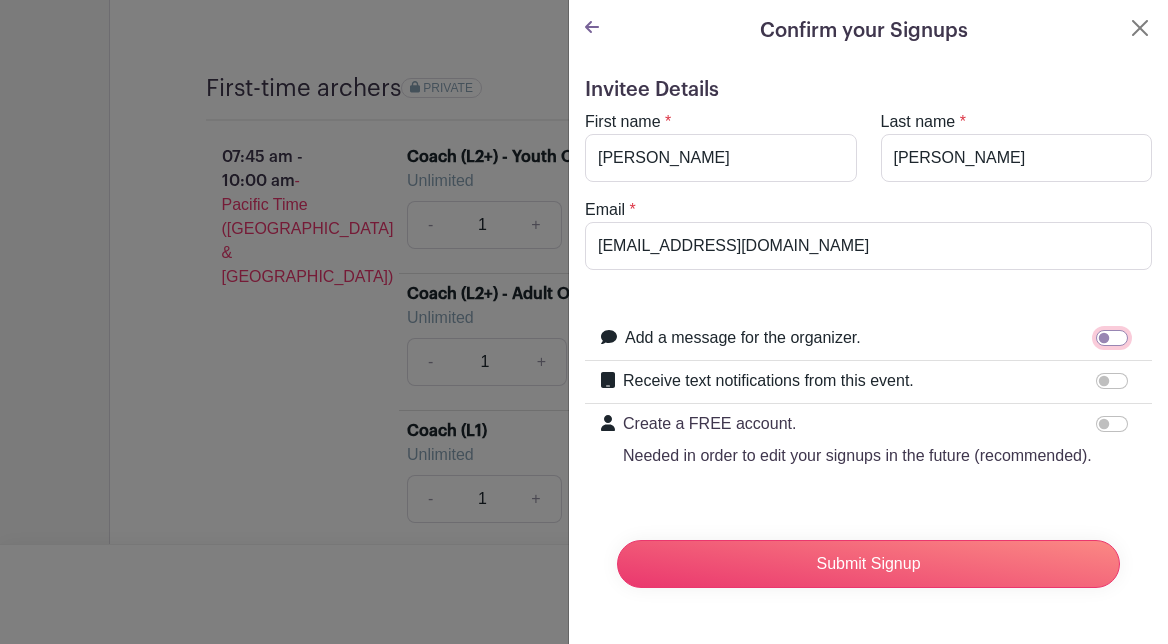 click on "Add a message for the organizer." at bounding box center (1112, 338) 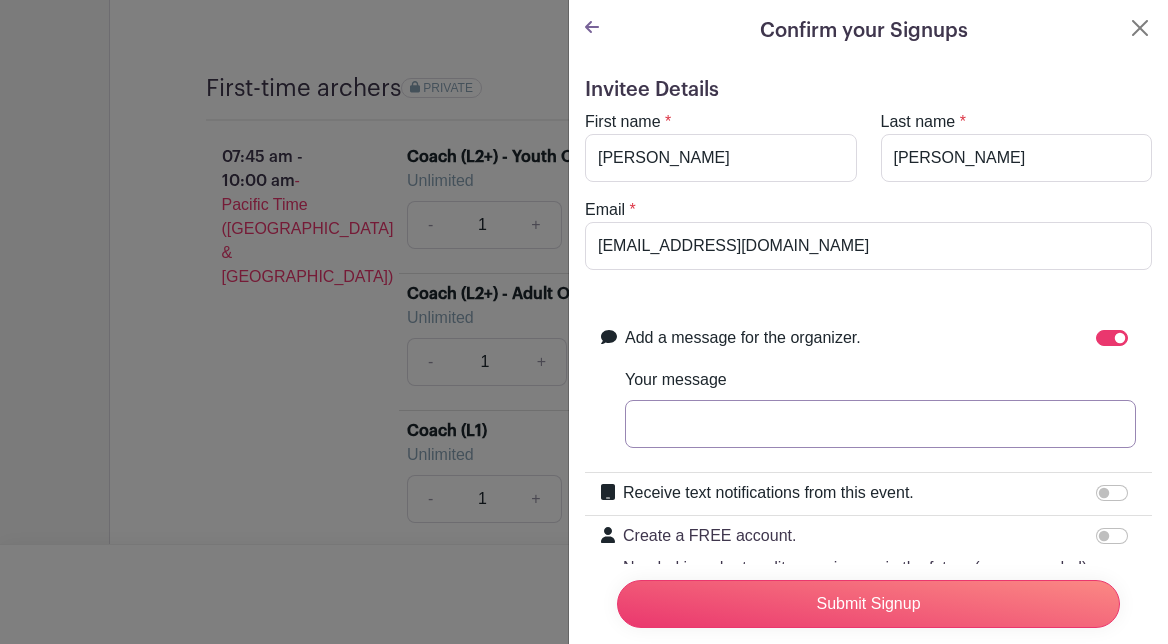 click on "Your message" at bounding box center [880, 424] 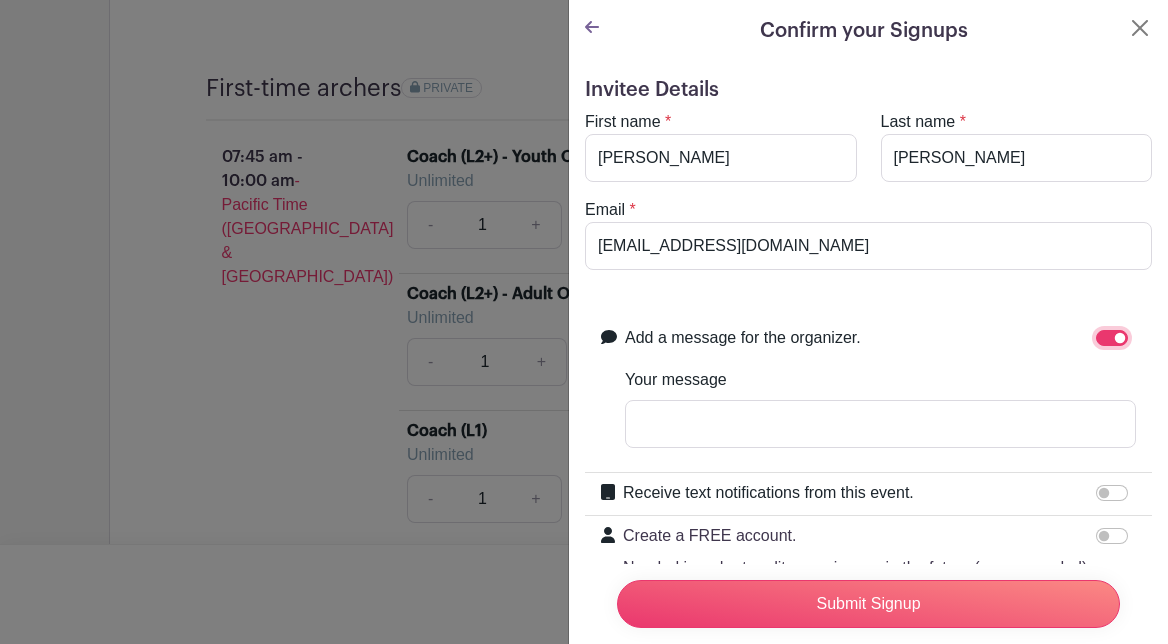 click on "Add a message for the organizer." at bounding box center (1112, 338) 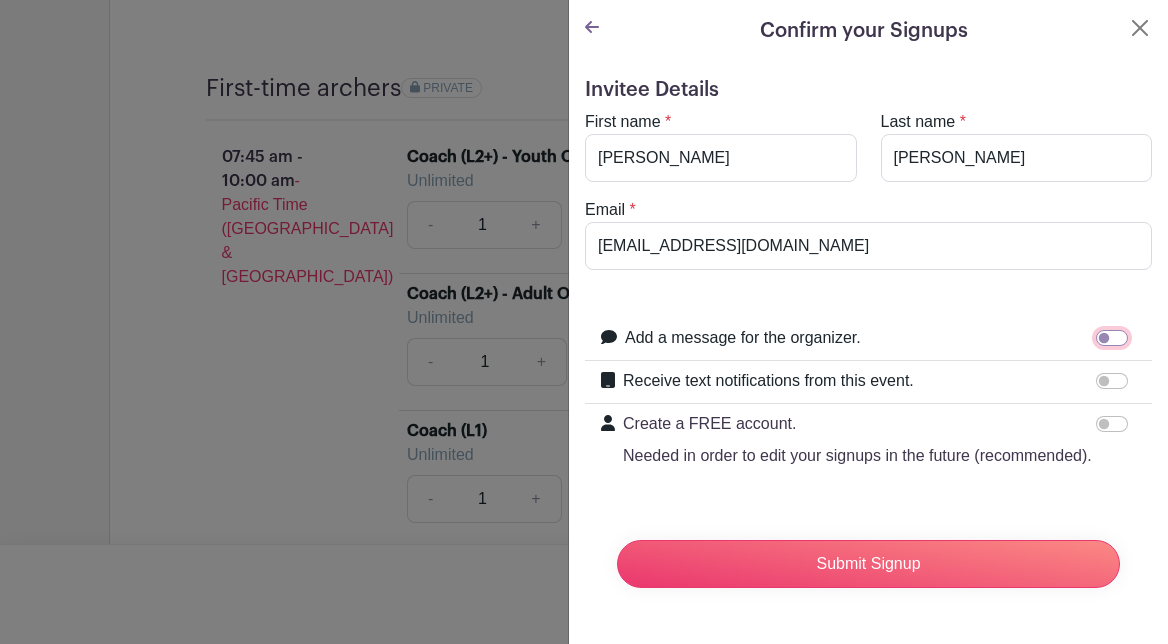 click on "Add a message for the organizer." at bounding box center [1112, 338] 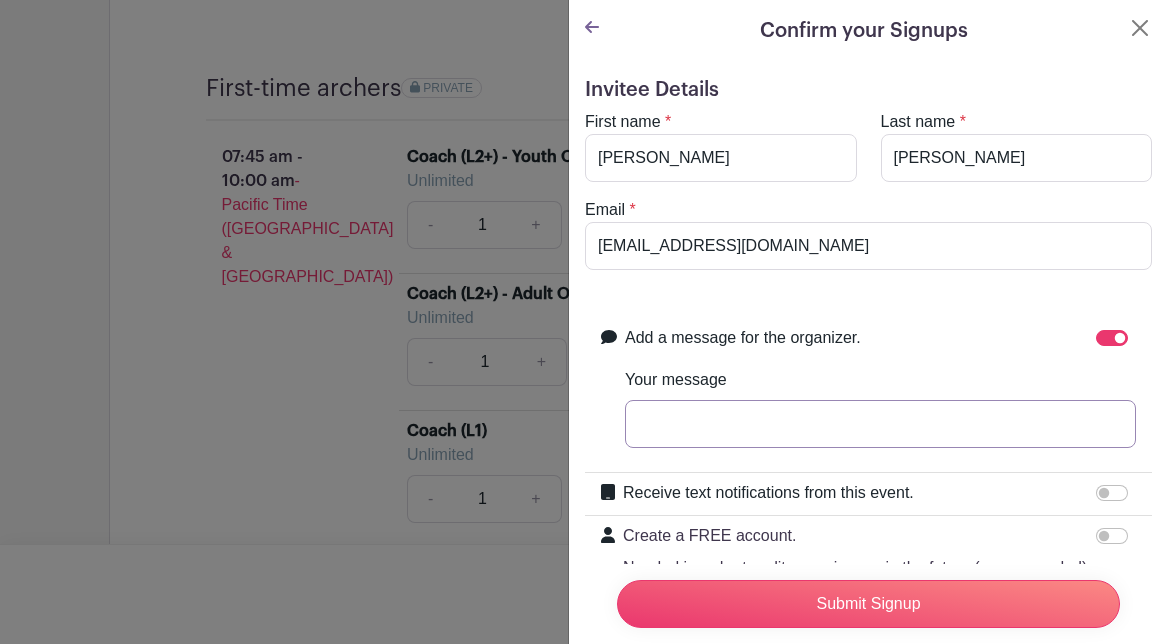 click on "Your message" at bounding box center (880, 424) 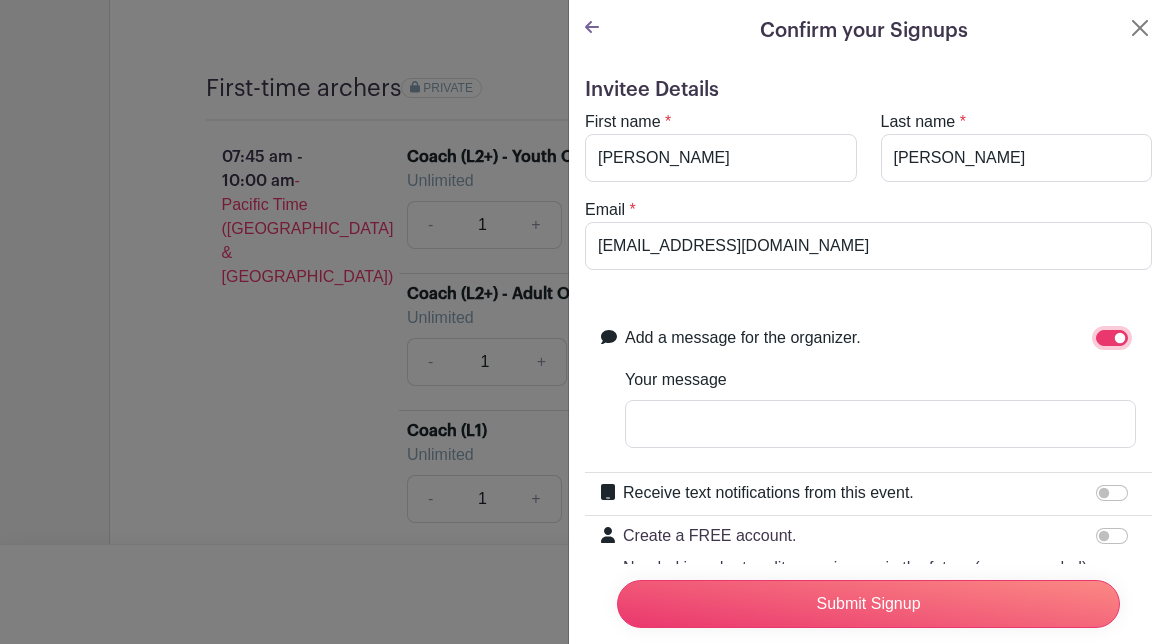 click on "Add a message for the organizer." at bounding box center (1112, 338) 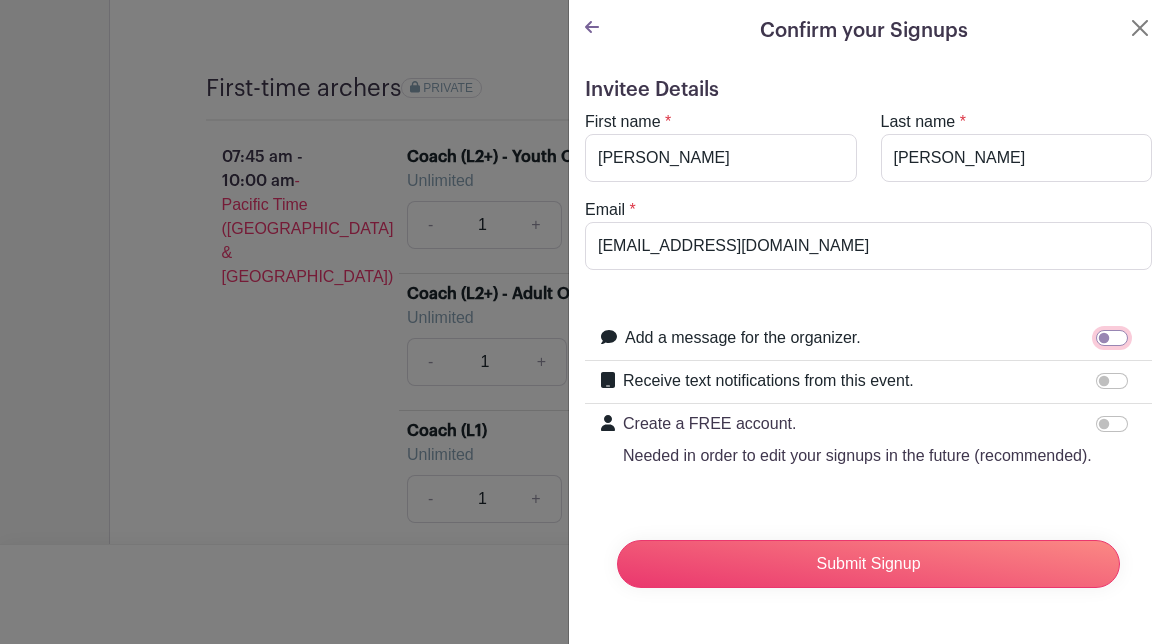 click on "Add a message for the organizer." at bounding box center (1112, 338) 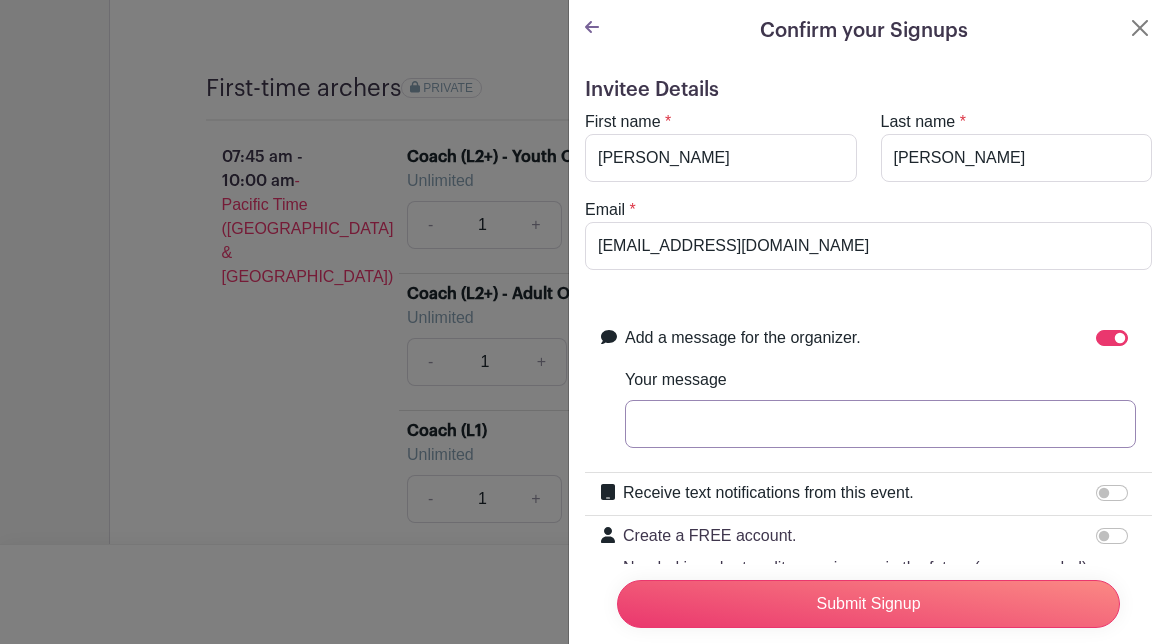 click on "Your message" at bounding box center (880, 424) 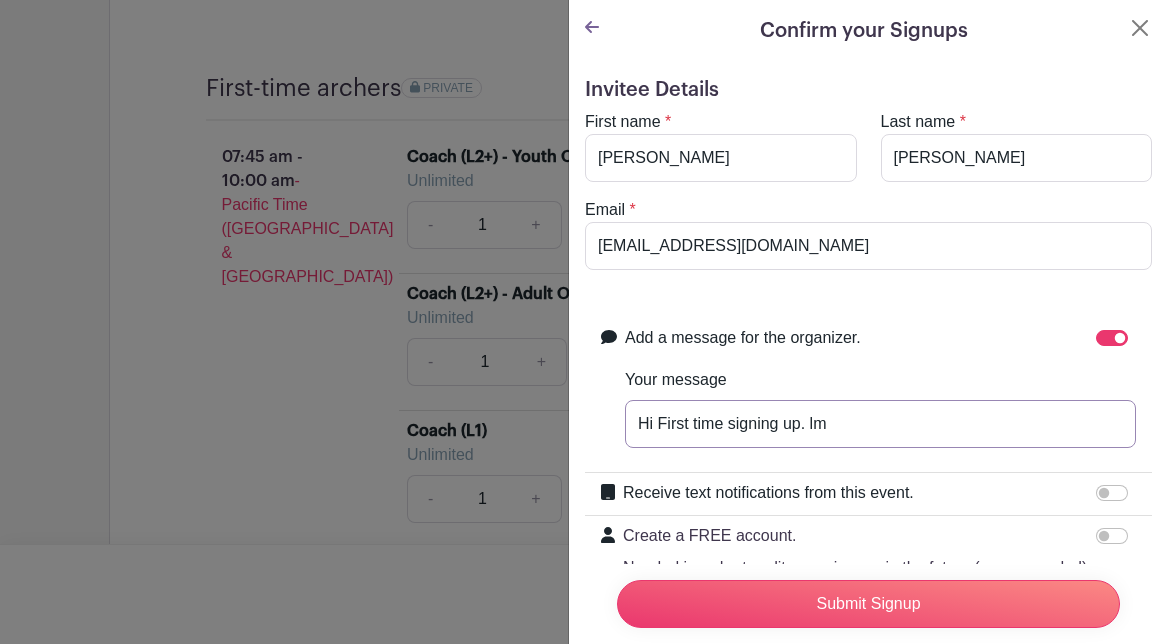 type on "Hi First time signing up. lmk" 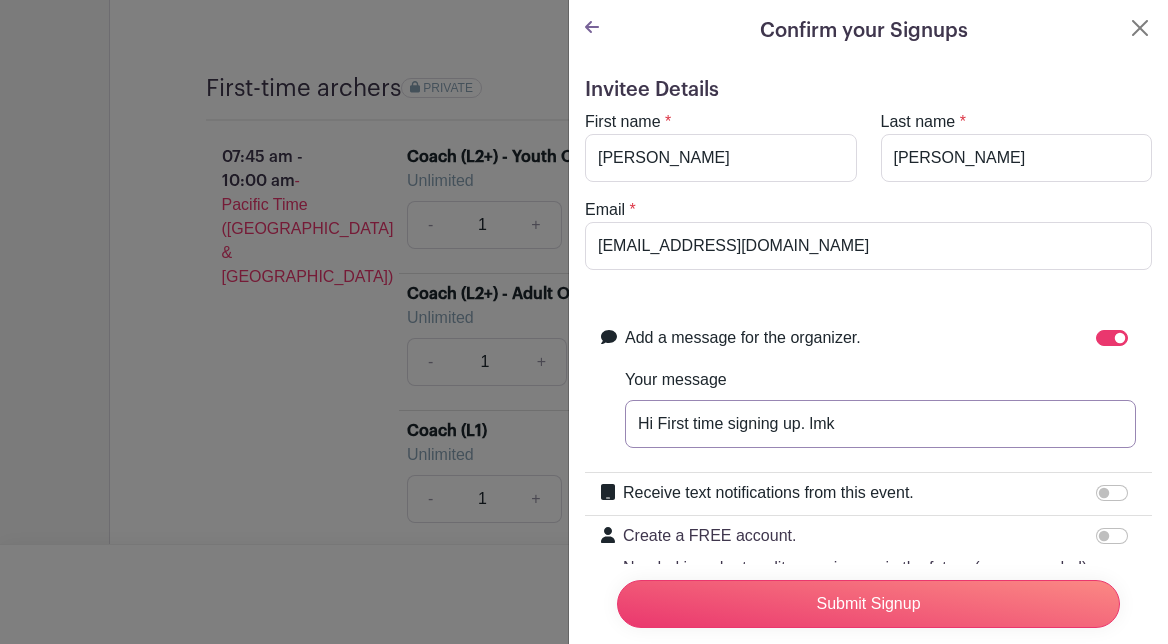 drag, startPoint x: 856, startPoint y: 433, endPoint x: 593, endPoint y: 430, distance: 263.01712 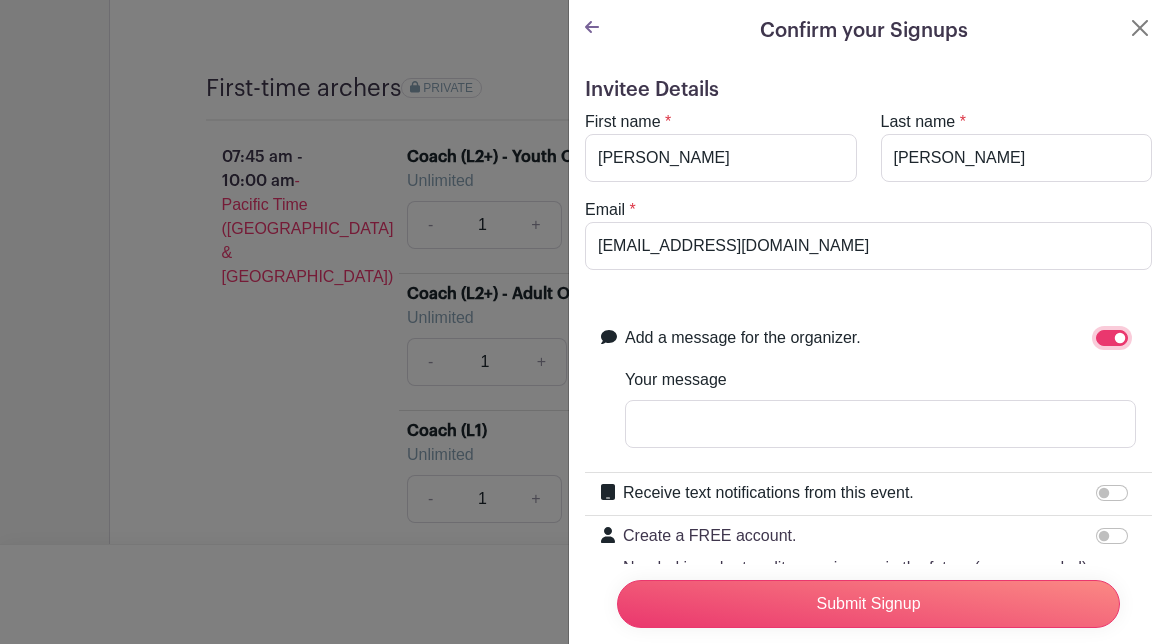 click on "Add a message for the organizer." at bounding box center (1112, 338) 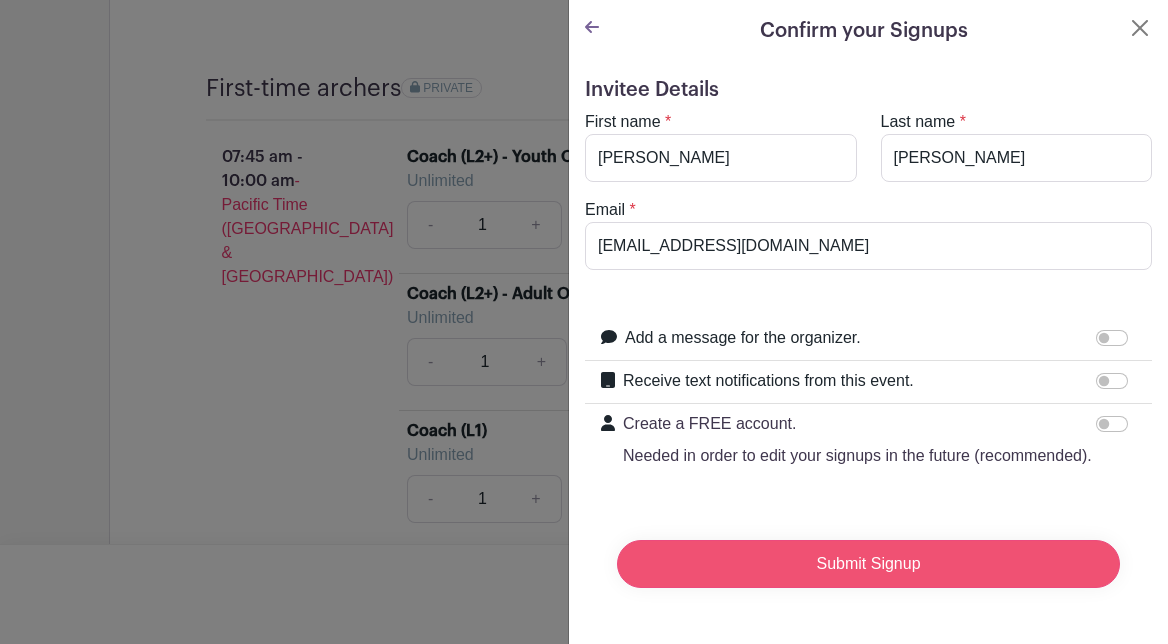 click on "Submit Signup" at bounding box center (868, 564) 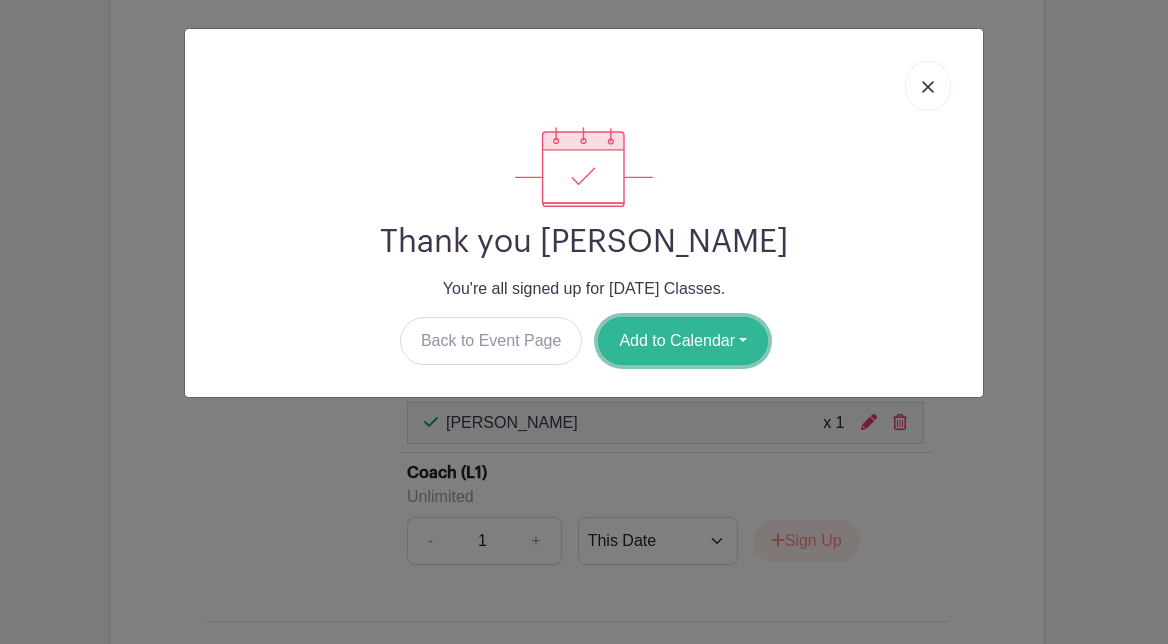 click on "Add to Calendar" at bounding box center (683, 341) 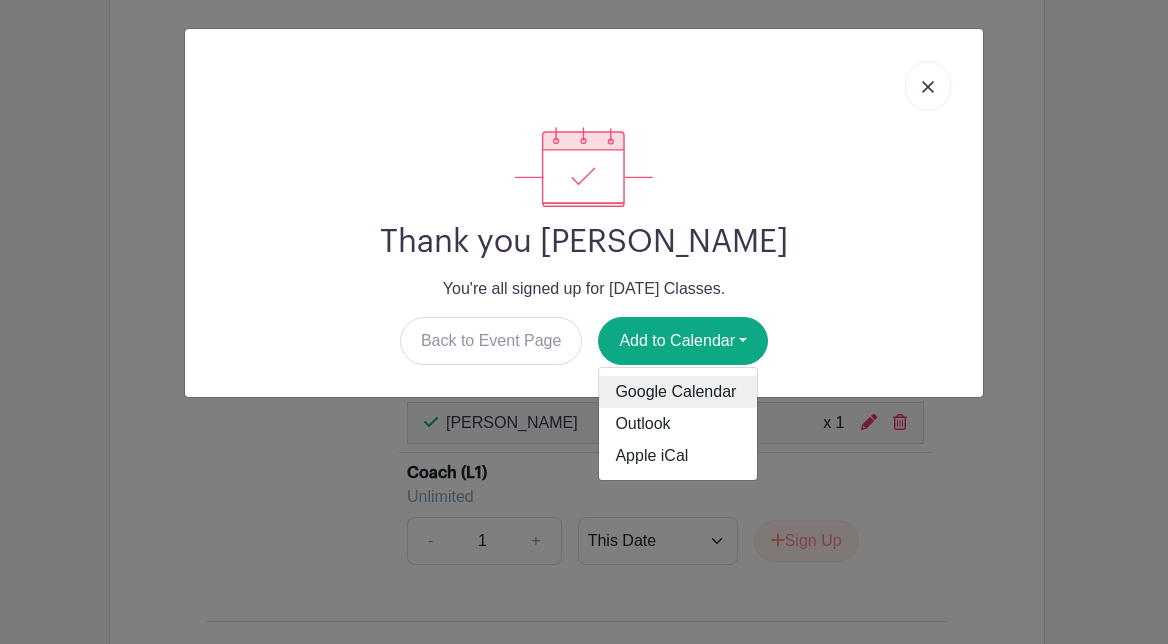 click on "Google Calendar" at bounding box center [678, 392] 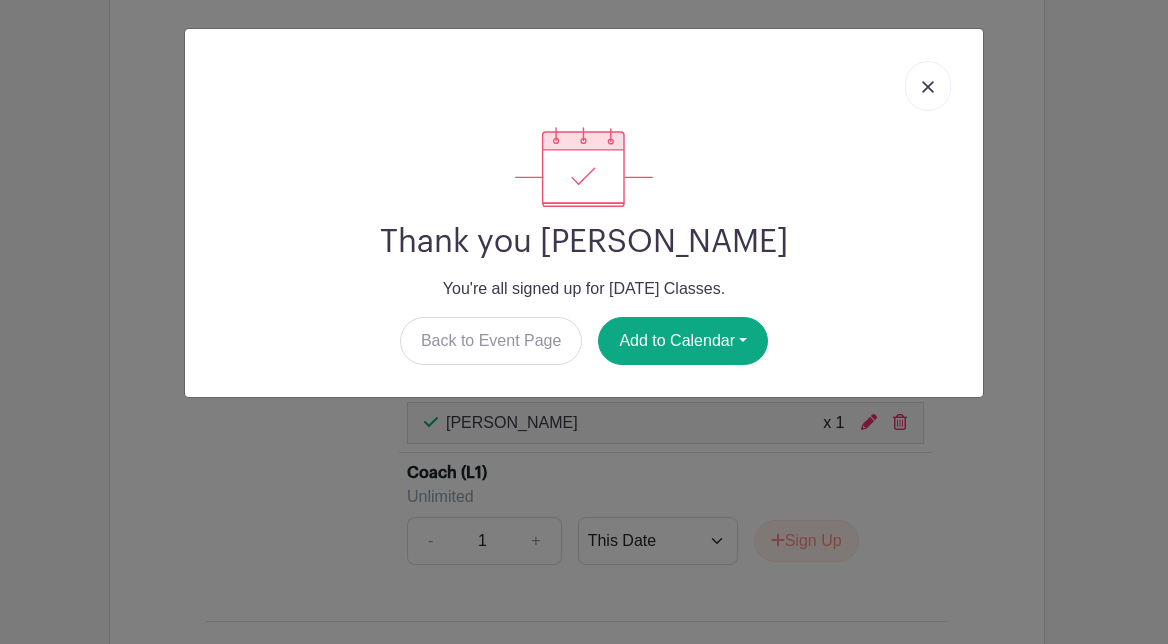 click at bounding box center (928, 86) 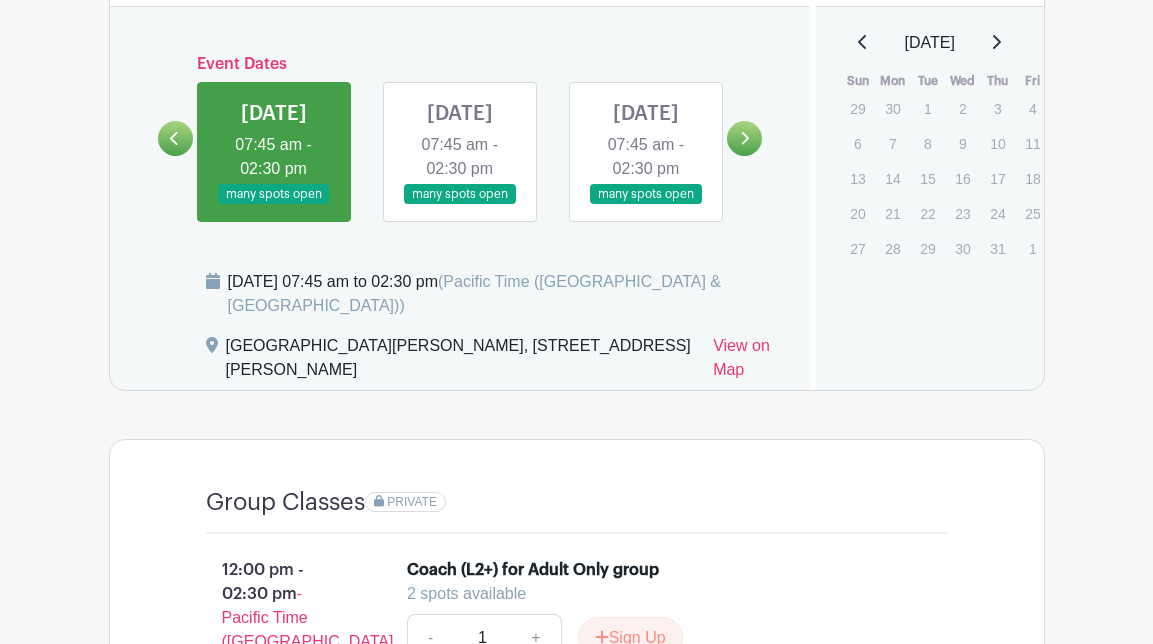 scroll, scrollTop: 921, scrollLeft: 0, axis: vertical 